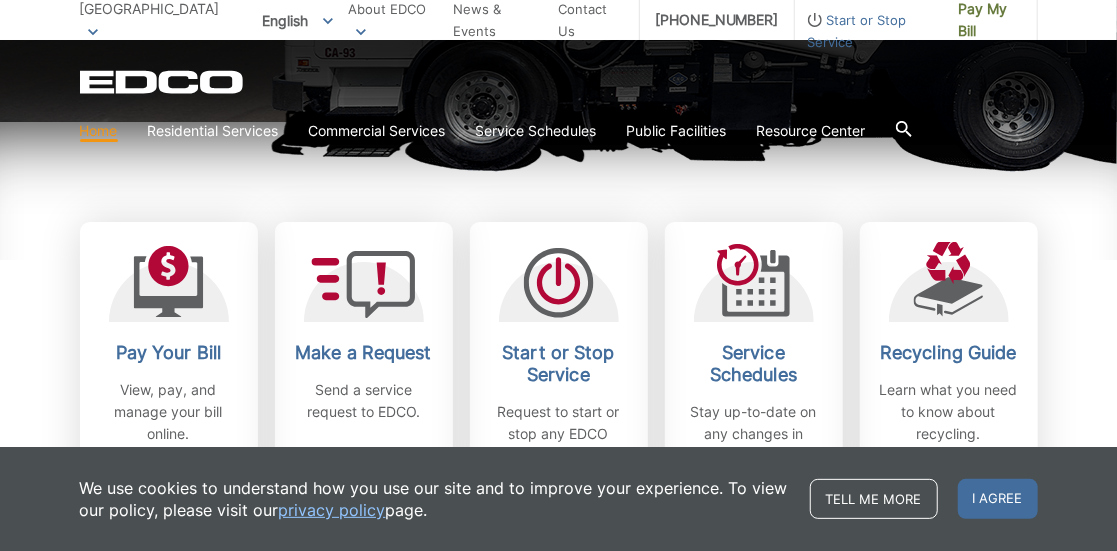 scroll, scrollTop: 520, scrollLeft: 0, axis: vertical 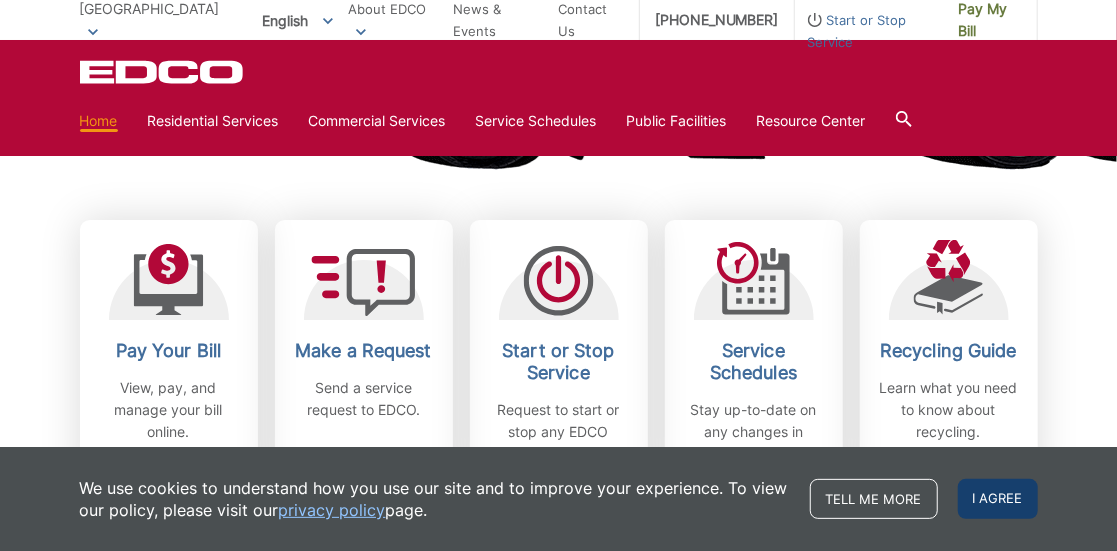 click on "I agree" at bounding box center (998, 499) 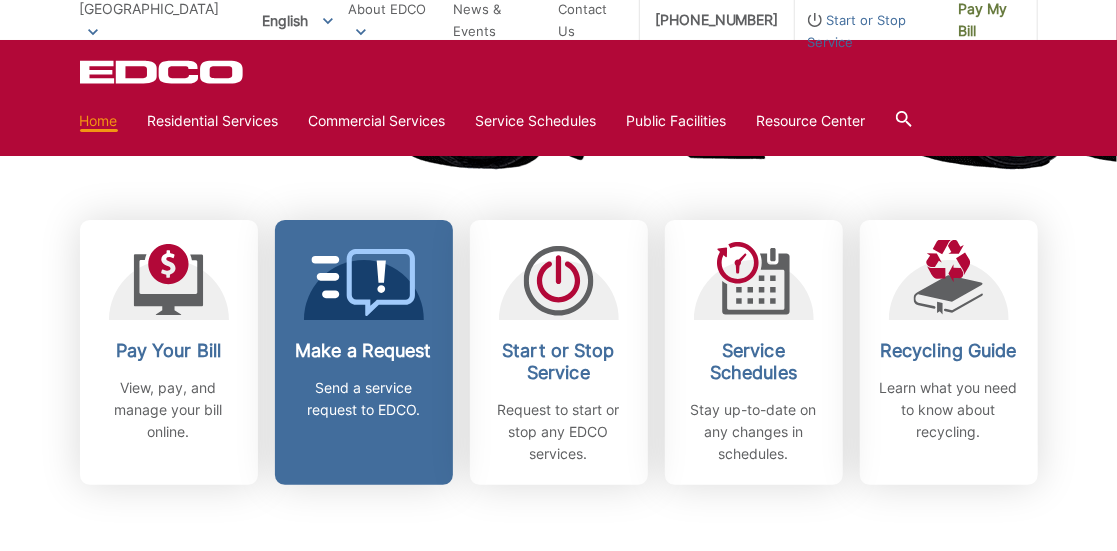 click on "Send a service request to EDCO." at bounding box center [364, 399] 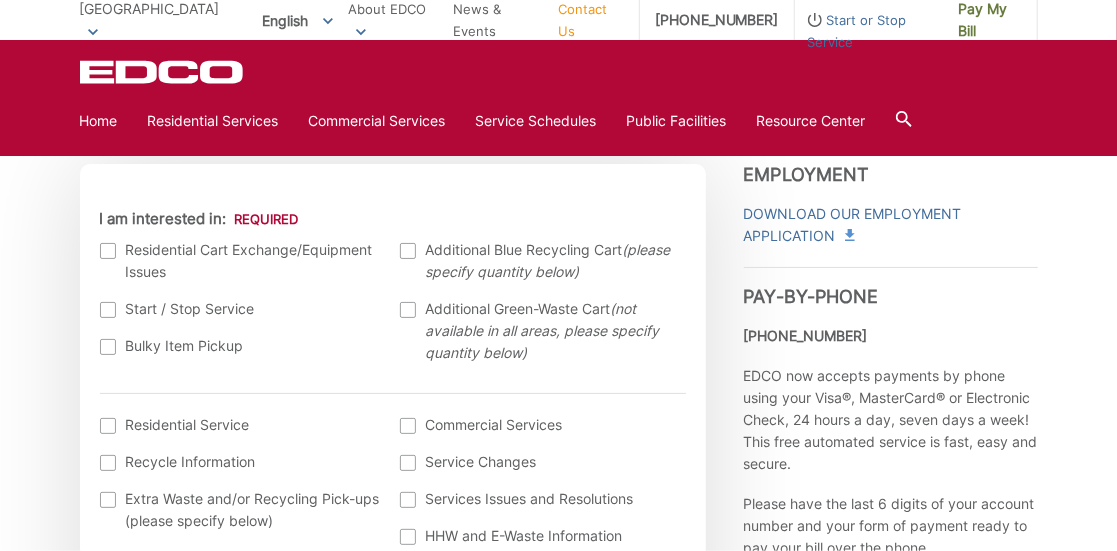 scroll, scrollTop: 560, scrollLeft: 0, axis: vertical 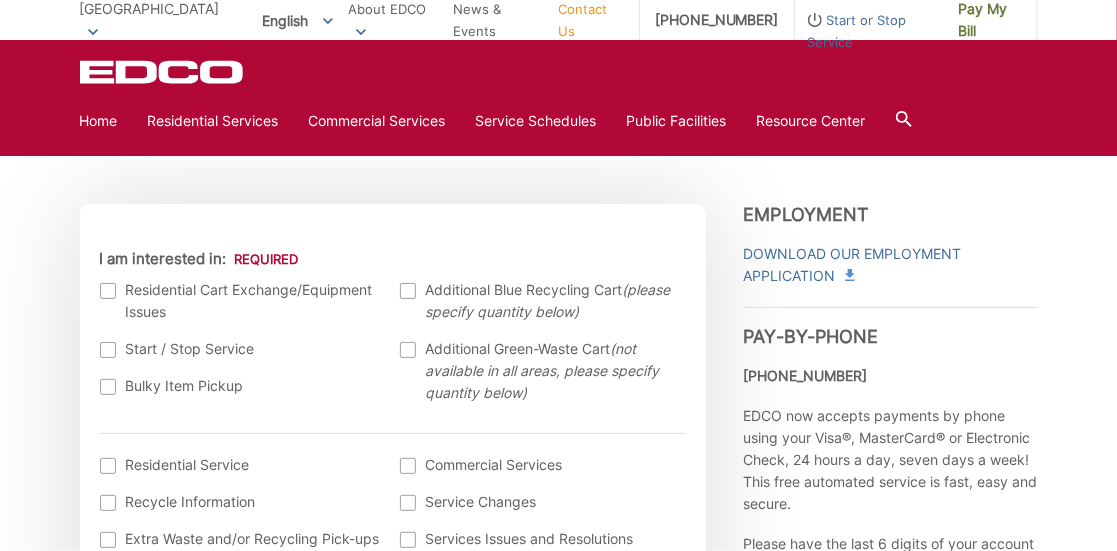 click at bounding box center (108, 291) 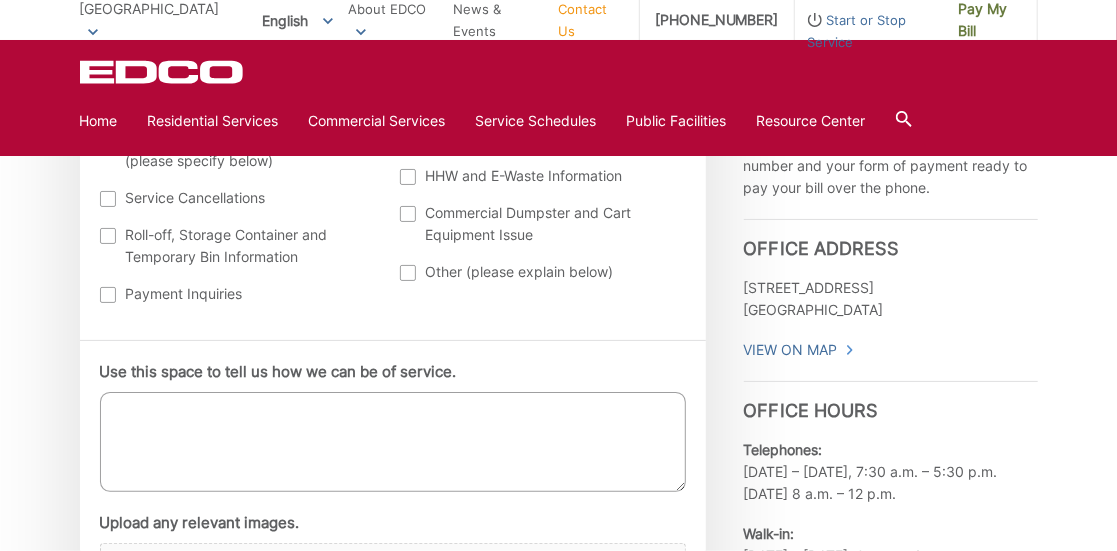 scroll, scrollTop: 1000, scrollLeft: 0, axis: vertical 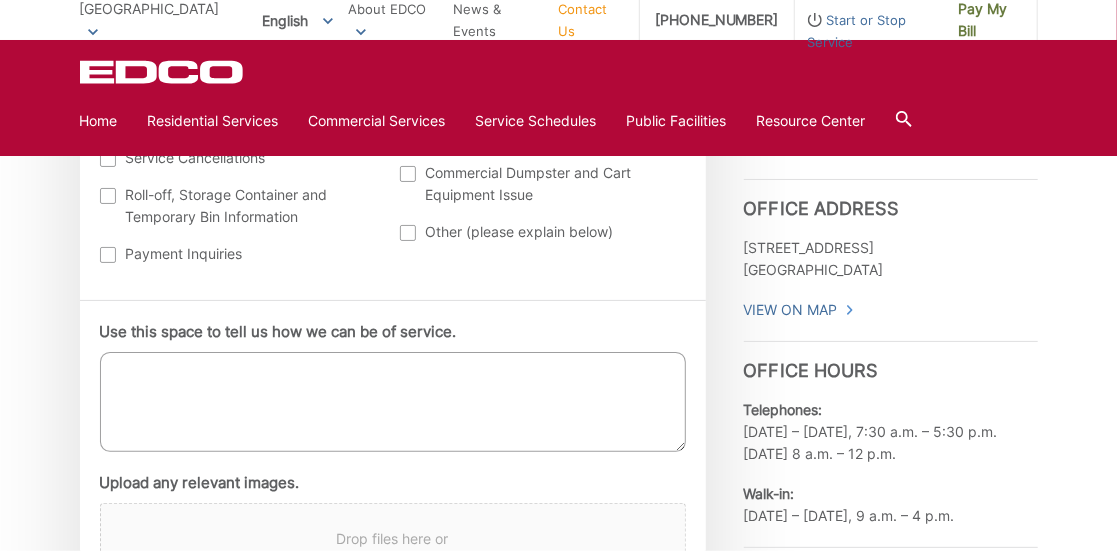 click on "Use this space to tell us how we can be of service." at bounding box center (393, 402) 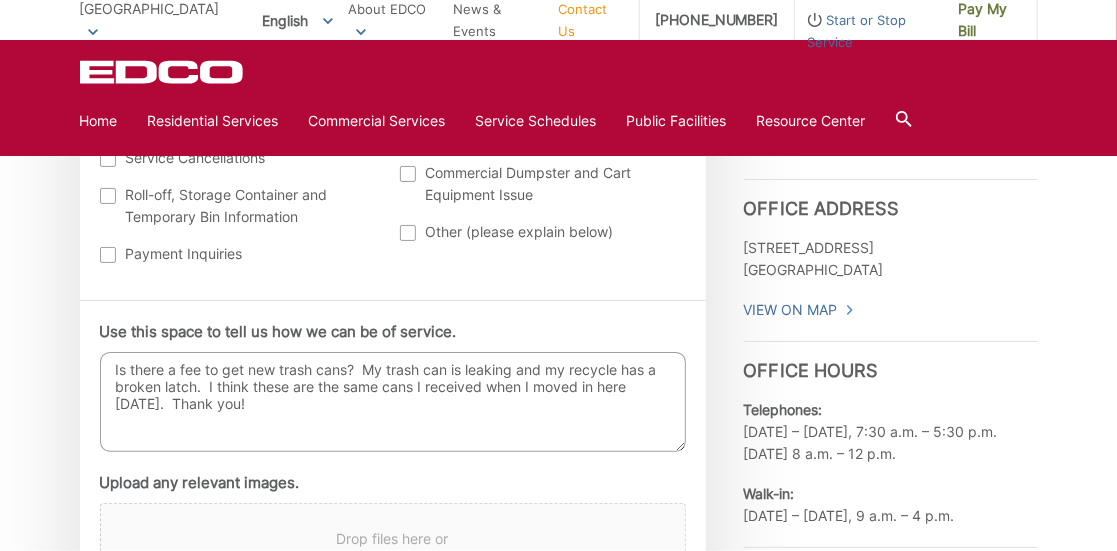 type on "Is there a fee to get new trash cans?  My trash can is leaking and my recycle has a broken latch.  I think these are the same cans I received when I moved in here 36 years ago.  Thank you!" 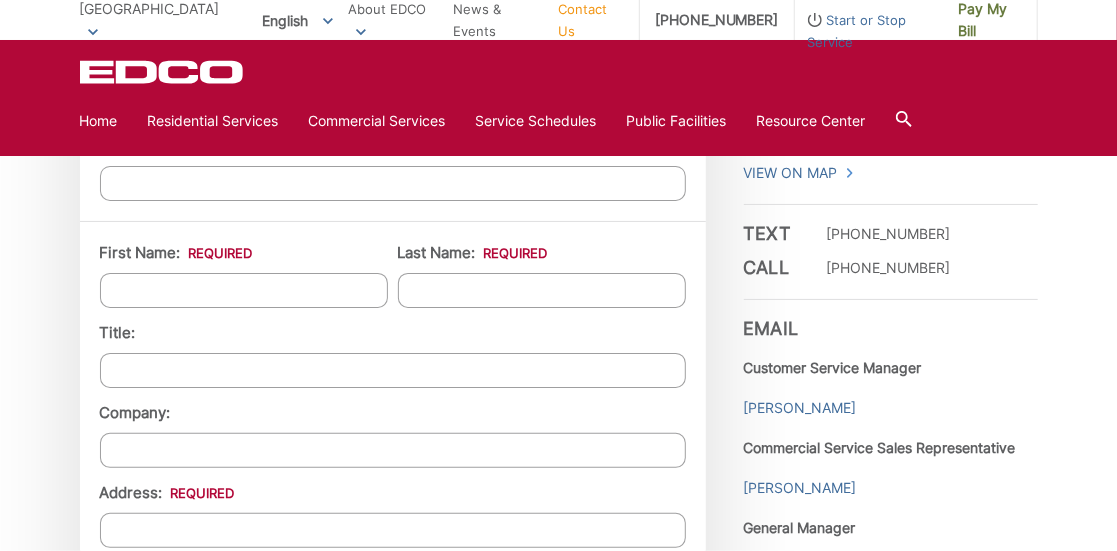 scroll, scrollTop: 1600, scrollLeft: 0, axis: vertical 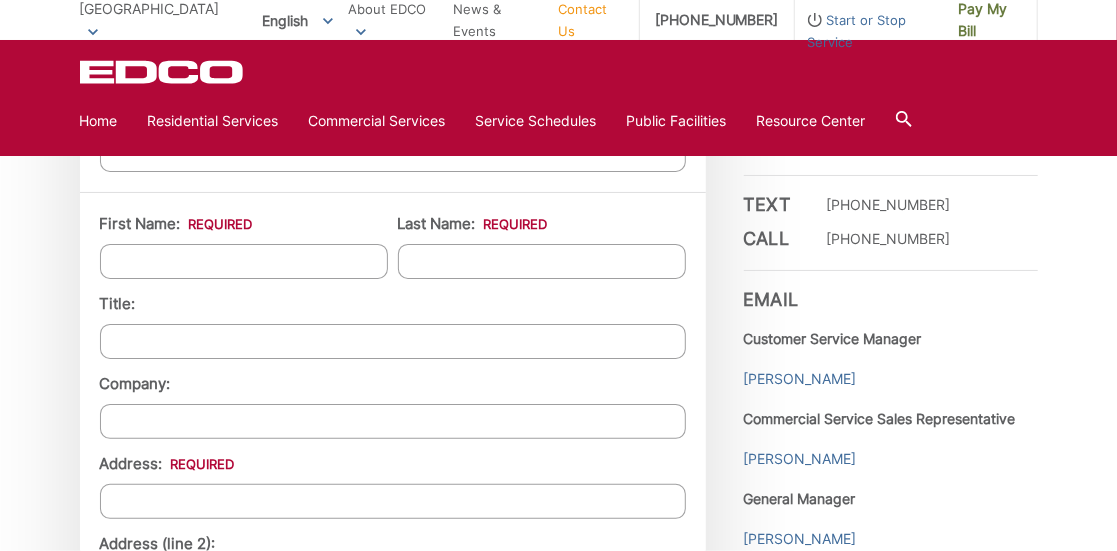 click on "First Name: *" at bounding box center (244, 261) 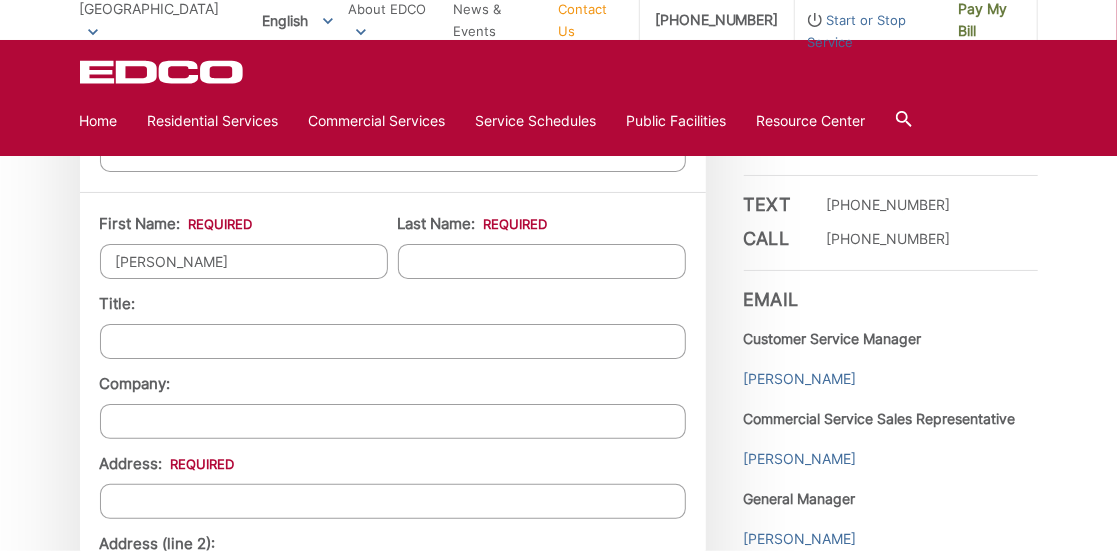 type on "Sue" 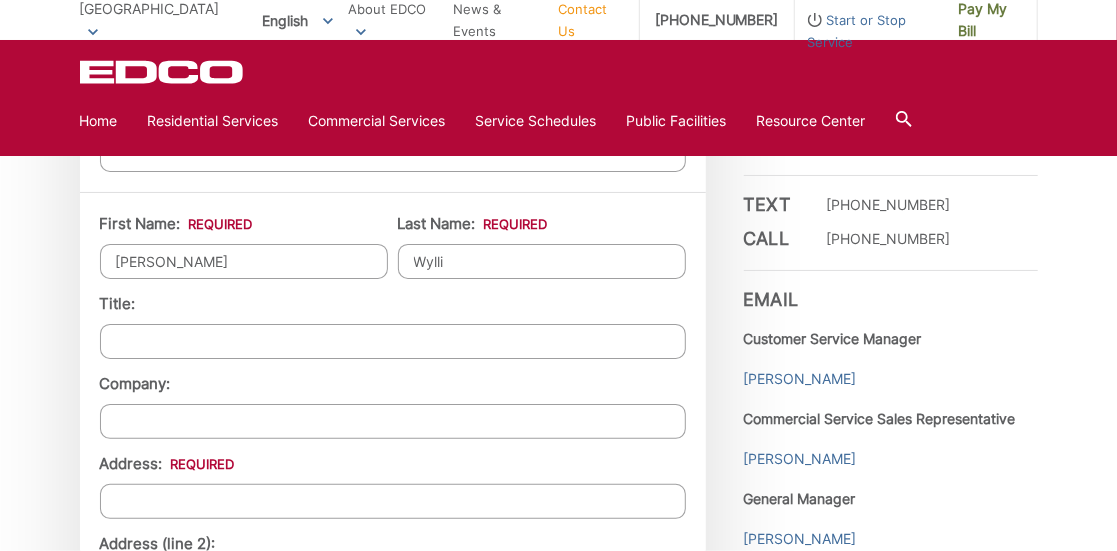 type on "Wyllie" 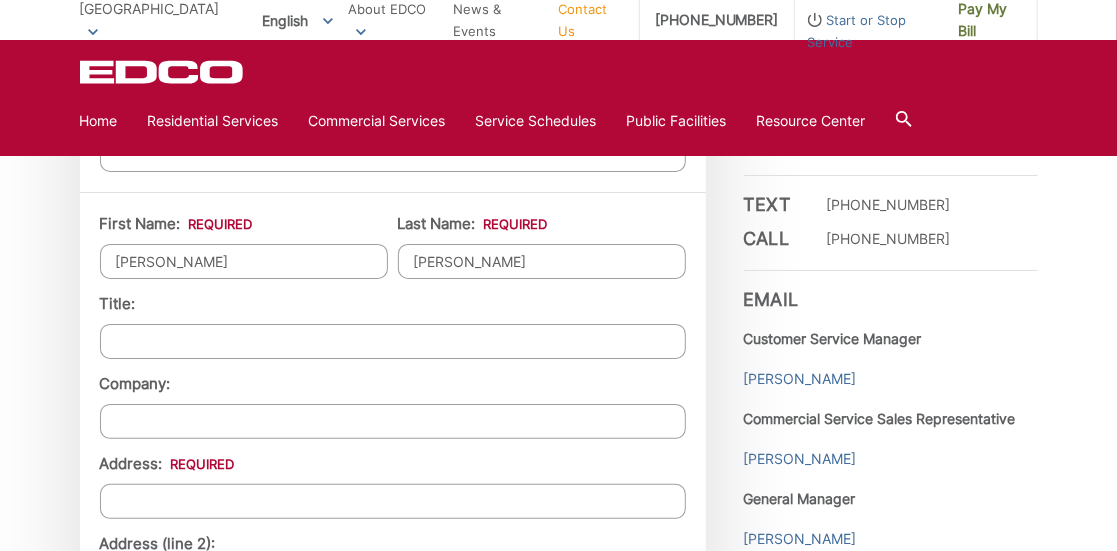 type on "5365 Aztec Drive" 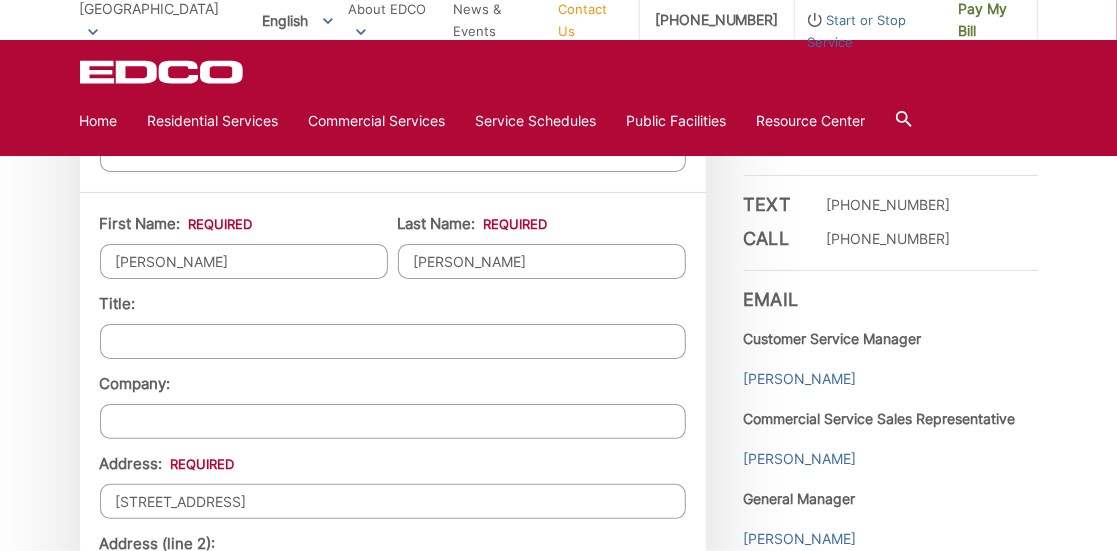 type on "Unit 42" 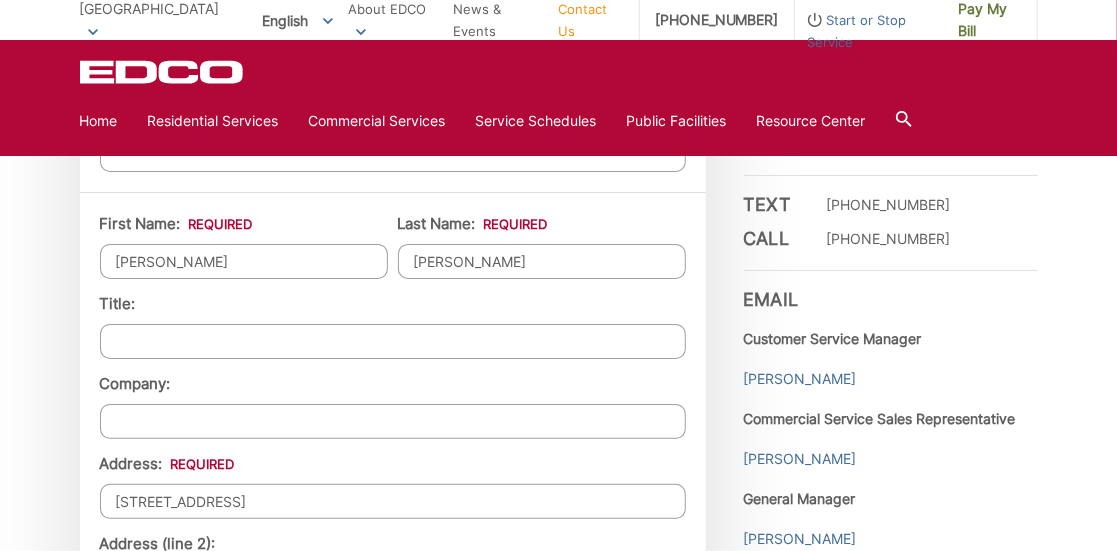type on "Wyllie" 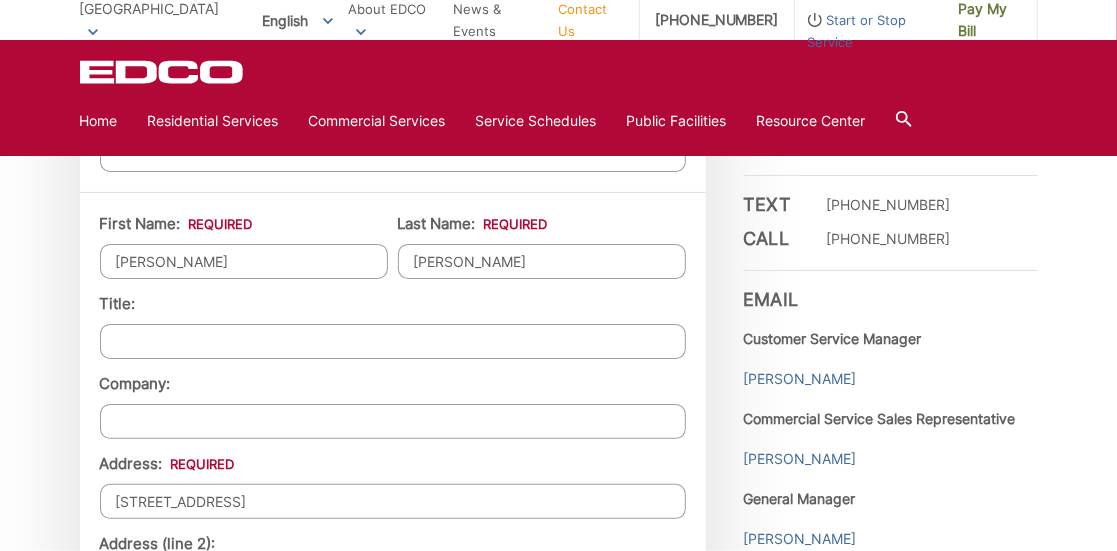 type on "5365 Aztec Drive, unit 42" 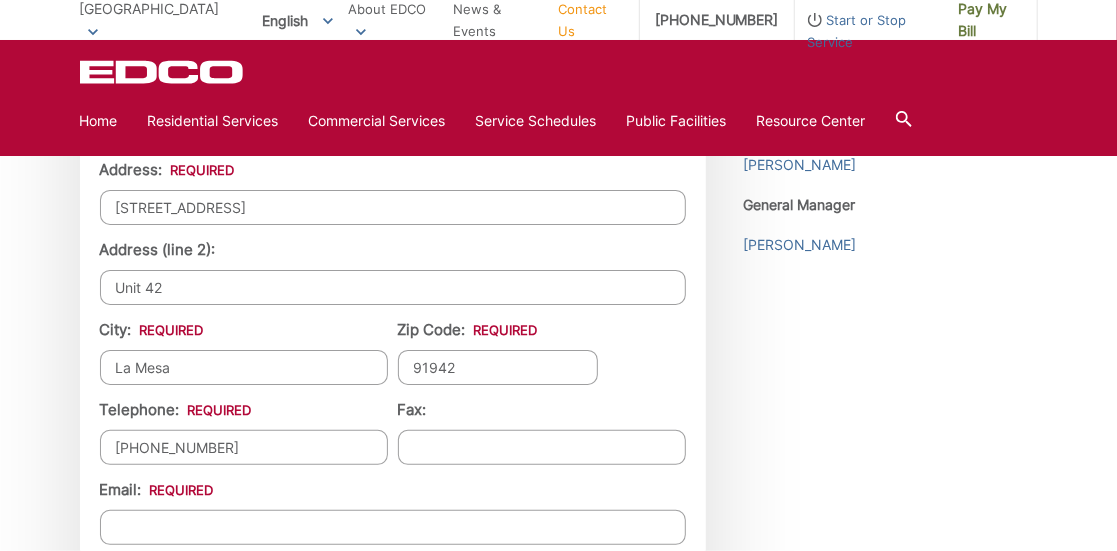 click on "Email *" at bounding box center (393, 527) 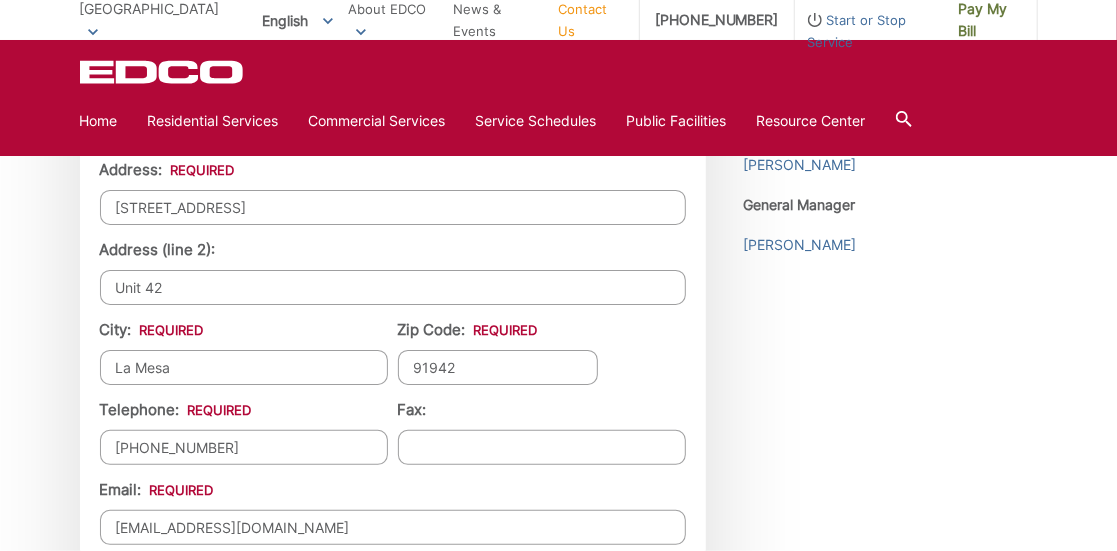 type on "suewyllie@ymail.com" 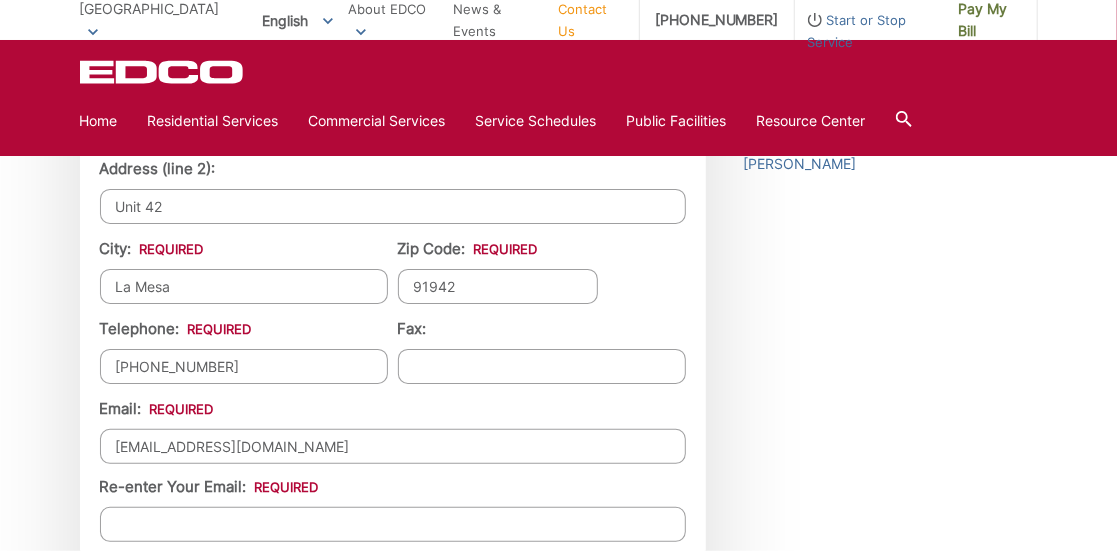 scroll, scrollTop: 2015, scrollLeft: 0, axis: vertical 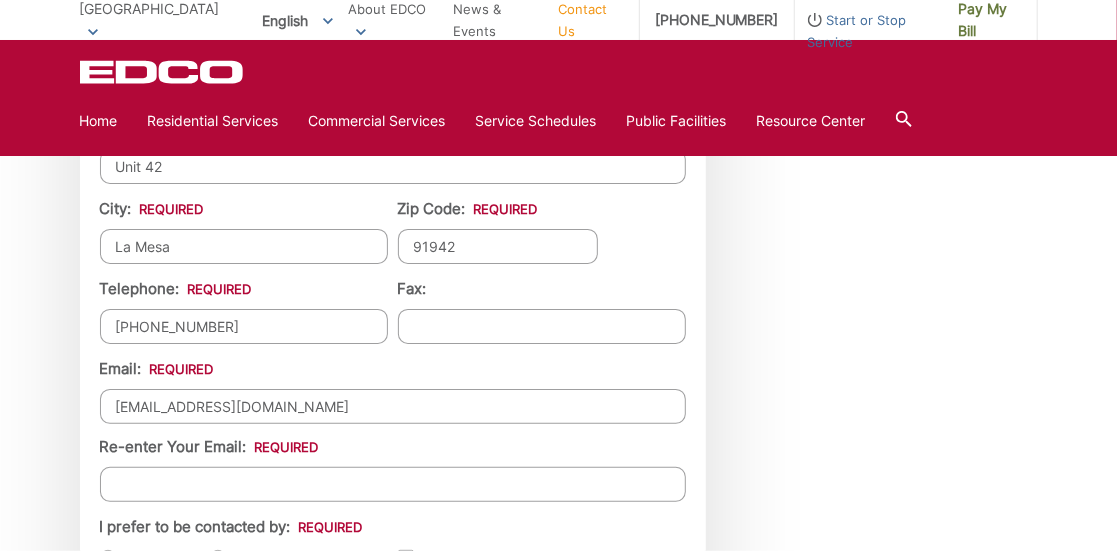 click on "Re-enter Your Email:" at bounding box center (393, 484) 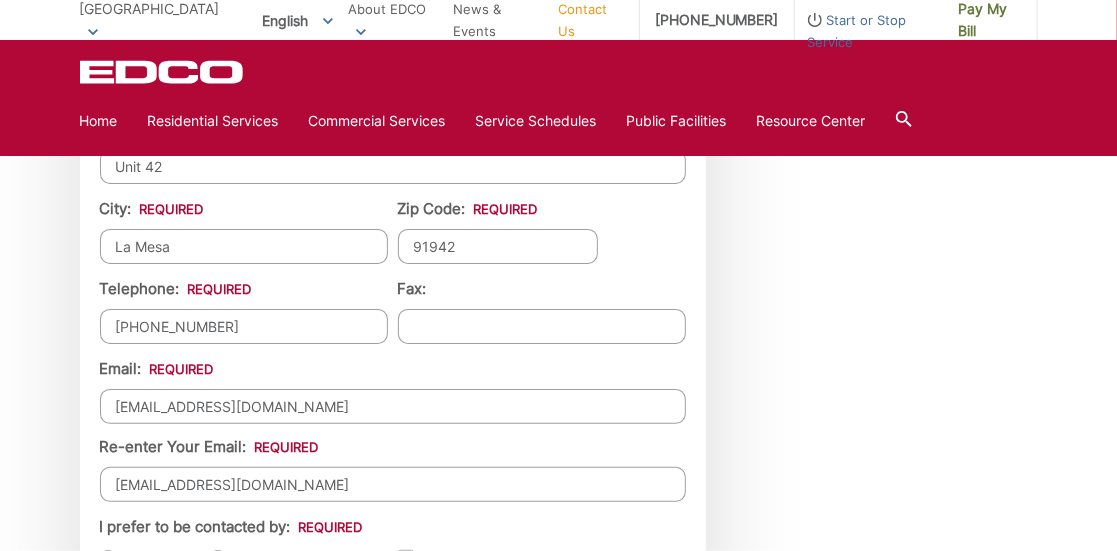 type on "suewyllie@ymail.com" 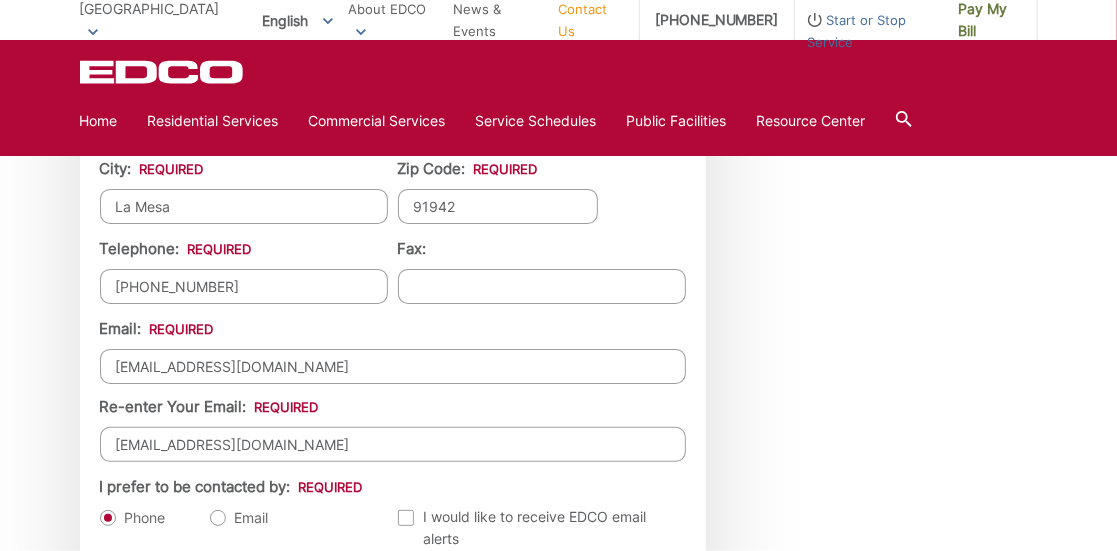 click on "Email" at bounding box center [239, 518] 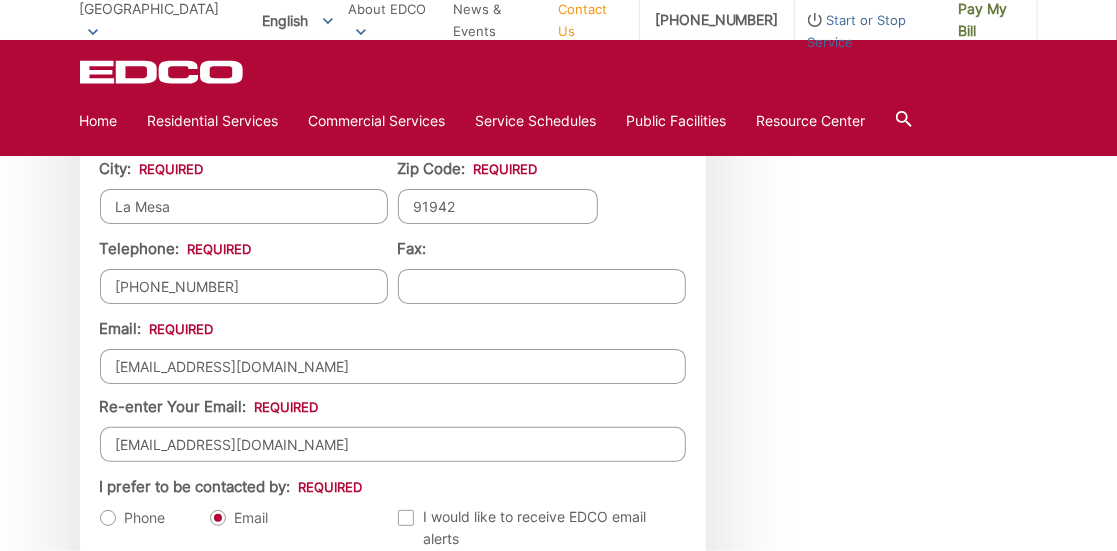 click on "First Name: * Sue Last Name: * Wyllie Title: Company: Address: * 5365 Aztec Drive, unit 42 Address (line 2): Unit 42 City: * La Mesa Zip Code: * 91942 Telephone: * (619) 933-5098 Fax: Email *
Email:
suewyllie@ymail.com
Re-enter Your Email:
suewyllie@ymail.com
I prefer to be contacted by: *
Phone
Email
Email Alerts   I would like to receive EDCO email alerts Email Alerts   I would like to receive EDI email alerts Email Alerts   I would like to receive RDS email alerts" at bounding box center [393, 154] 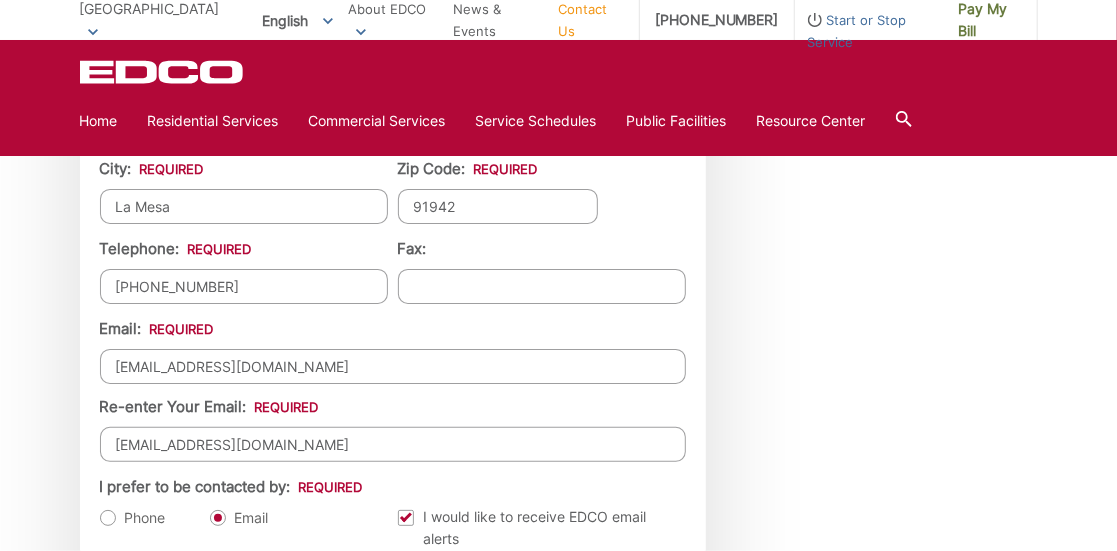 click on "I would like to receive EDCO email alerts" at bounding box center [542, 528] 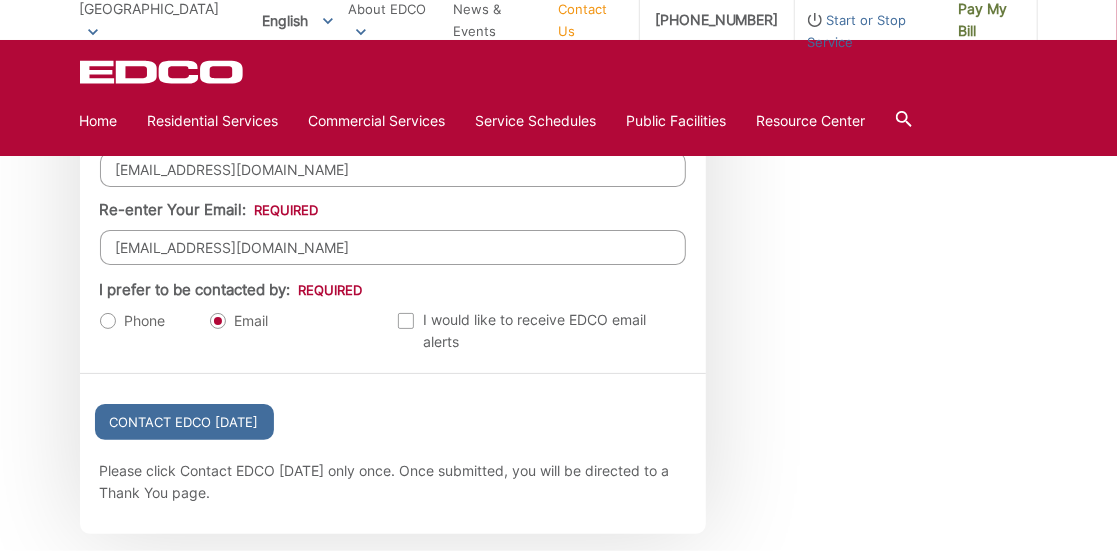 scroll, scrollTop: 2255, scrollLeft: 0, axis: vertical 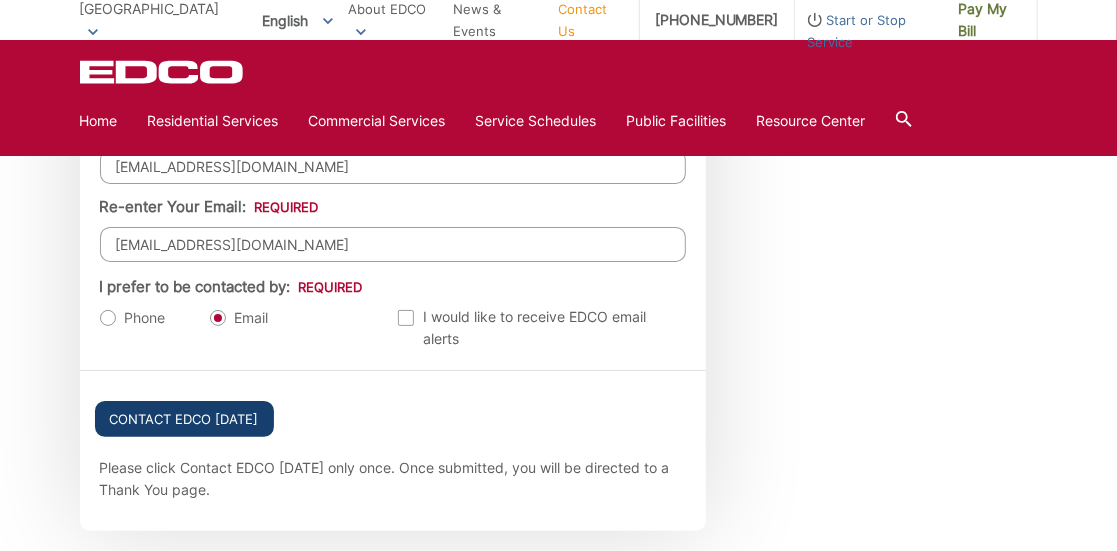 click on "Contact EDCO Today" at bounding box center (184, 419) 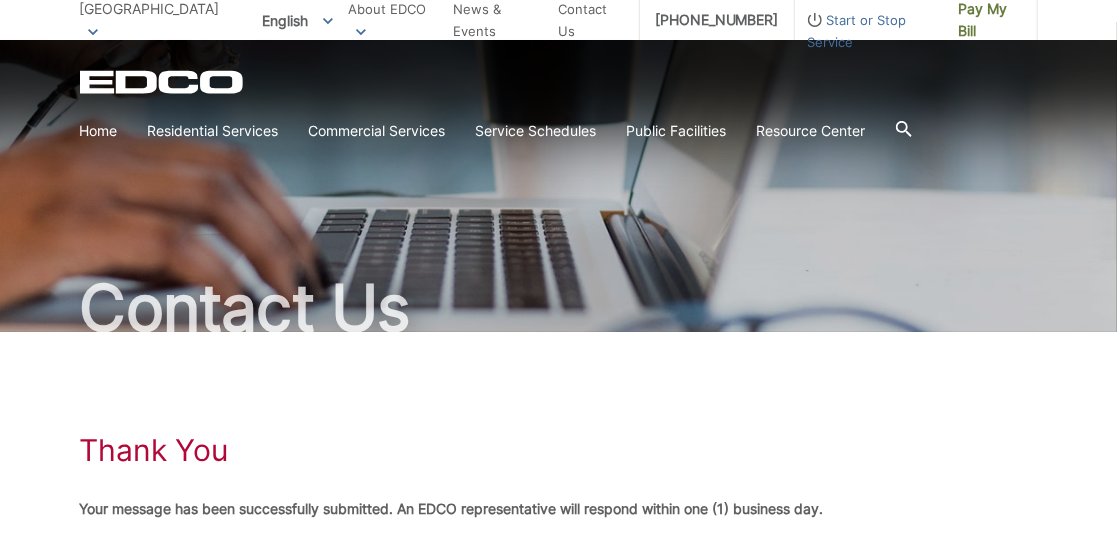 scroll, scrollTop: 0, scrollLeft: 0, axis: both 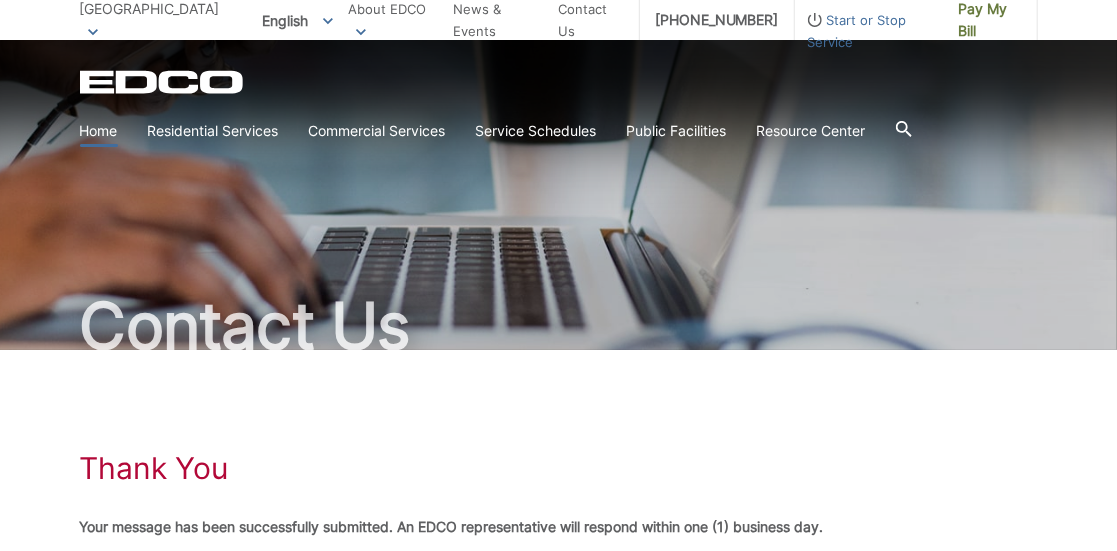 click on "Home" at bounding box center (99, 131) 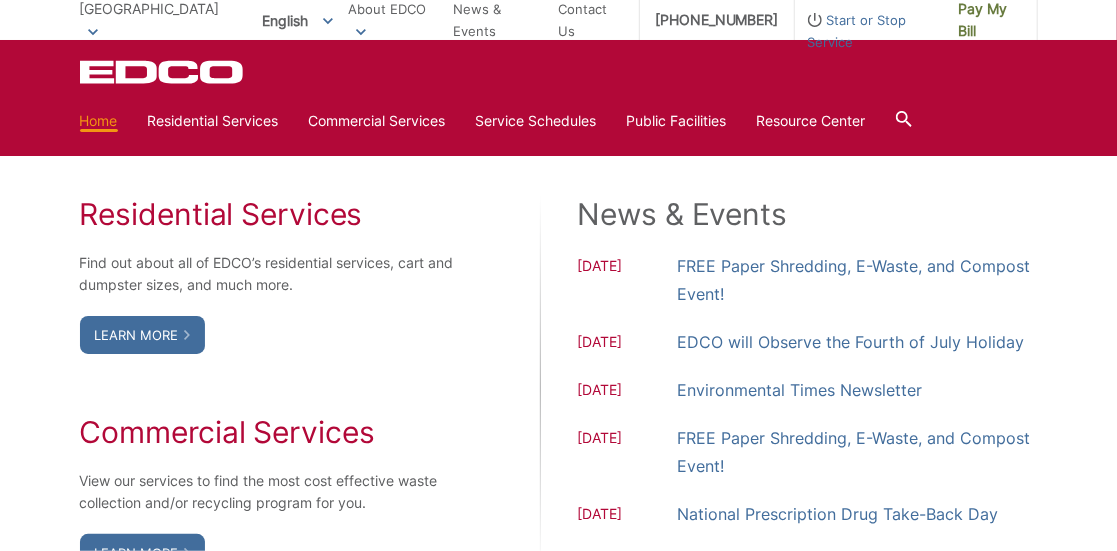 scroll, scrollTop: 1040, scrollLeft: 0, axis: vertical 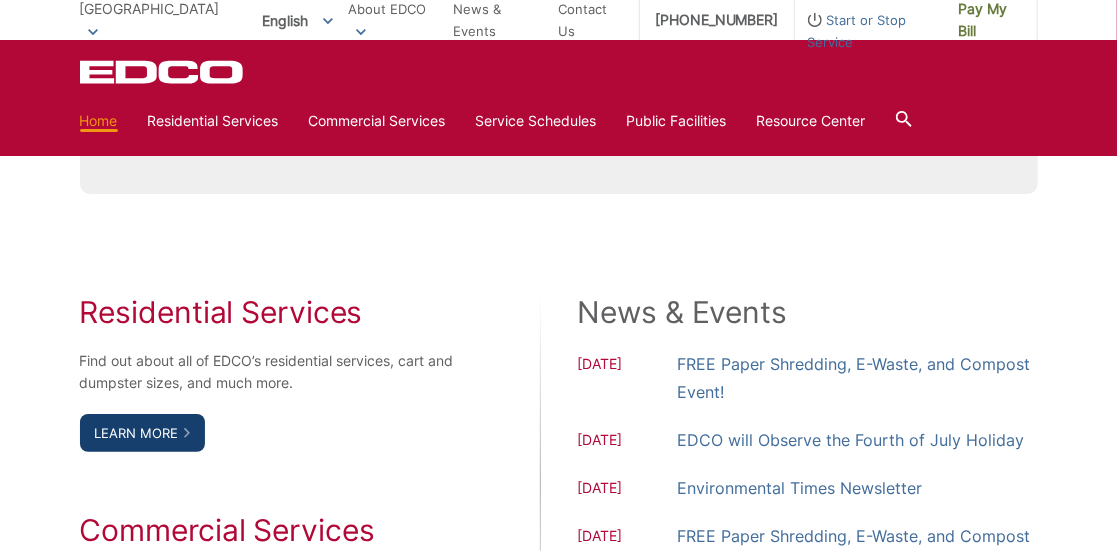 click on "Learn More" at bounding box center [142, 433] 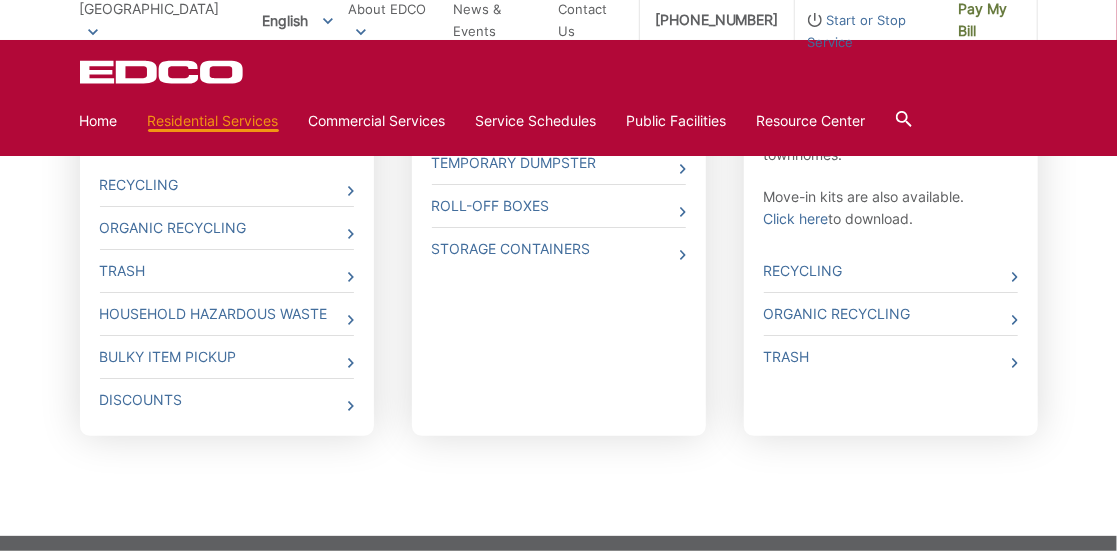 scroll, scrollTop: 880, scrollLeft: 0, axis: vertical 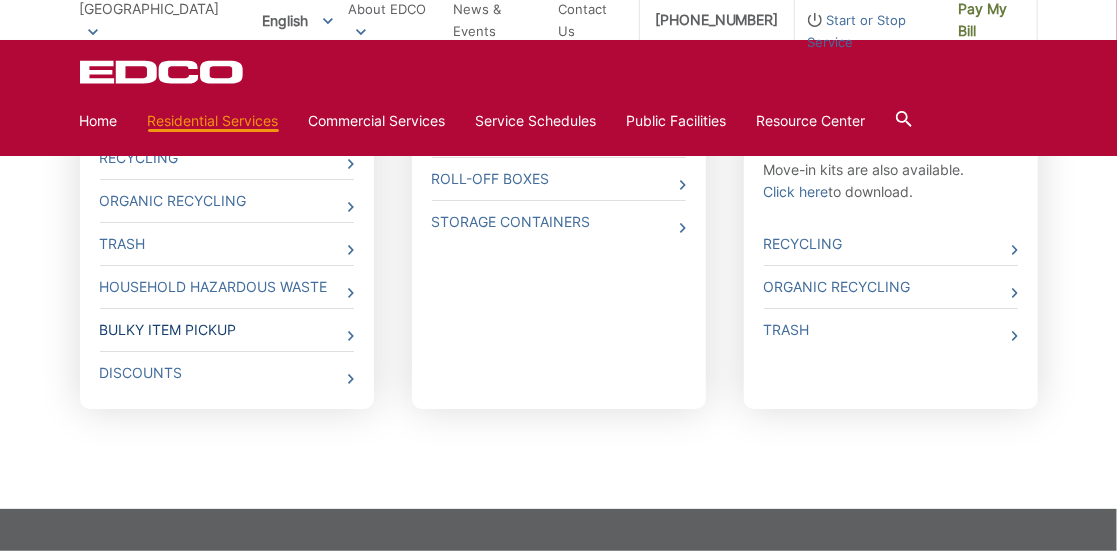 click on "Bulky Item Pickup" at bounding box center [227, 330] 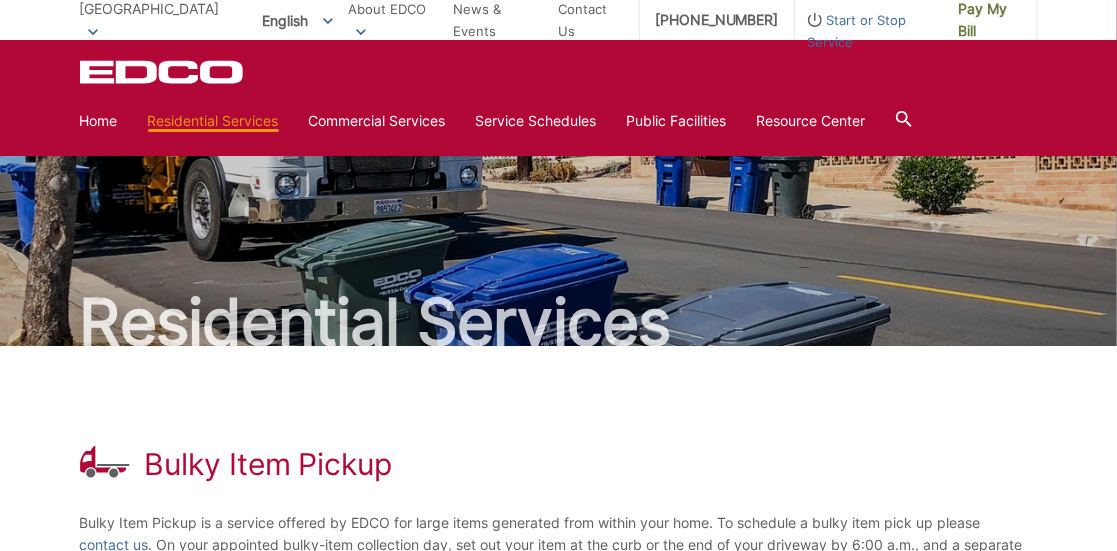 scroll, scrollTop: 0, scrollLeft: 0, axis: both 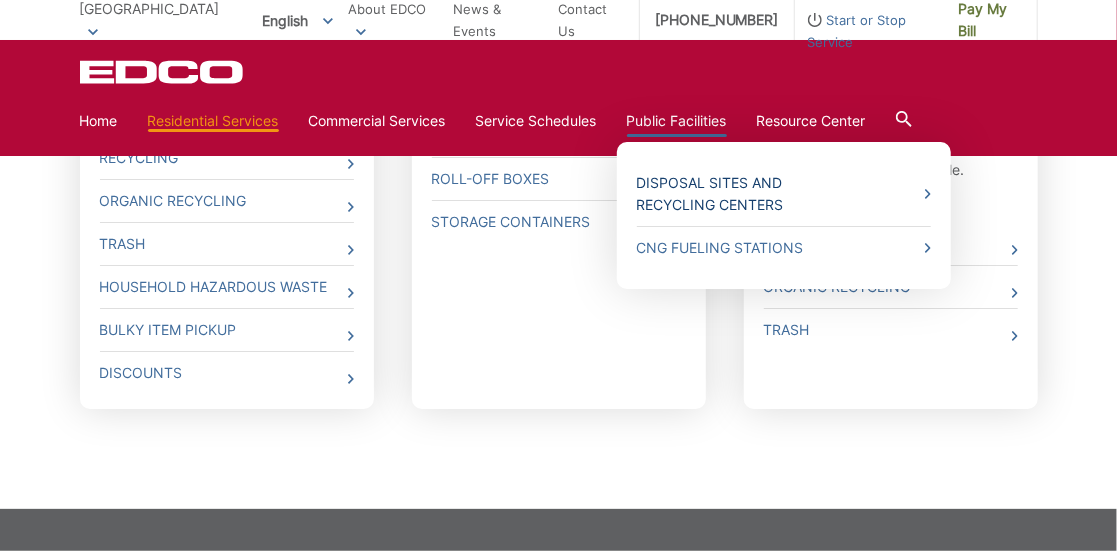 click on "Disposal Sites and Recycling Centers" at bounding box center [784, 194] 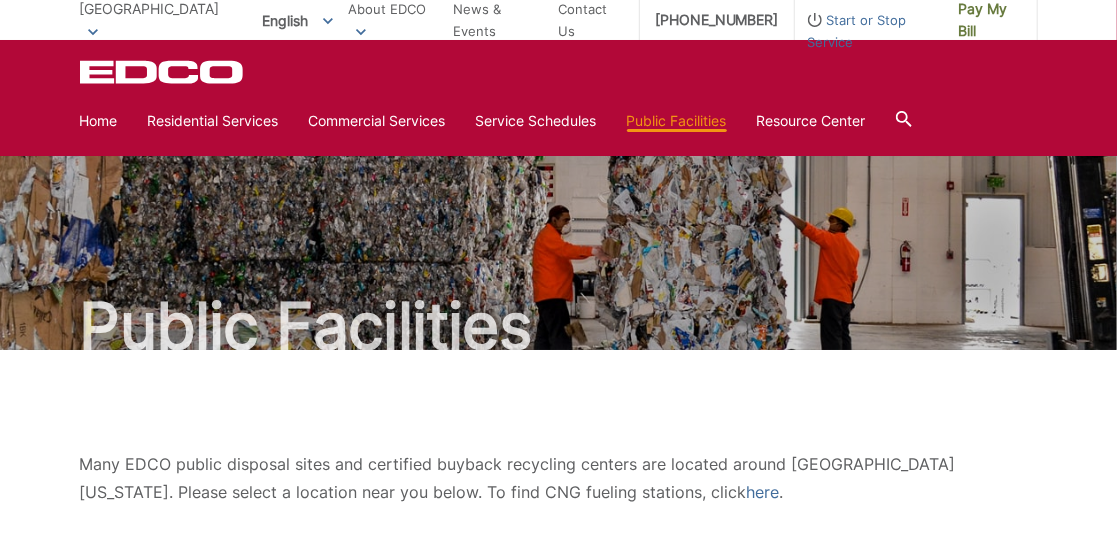scroll, scrollTop: 0, scrollLeft: 0, axis: both 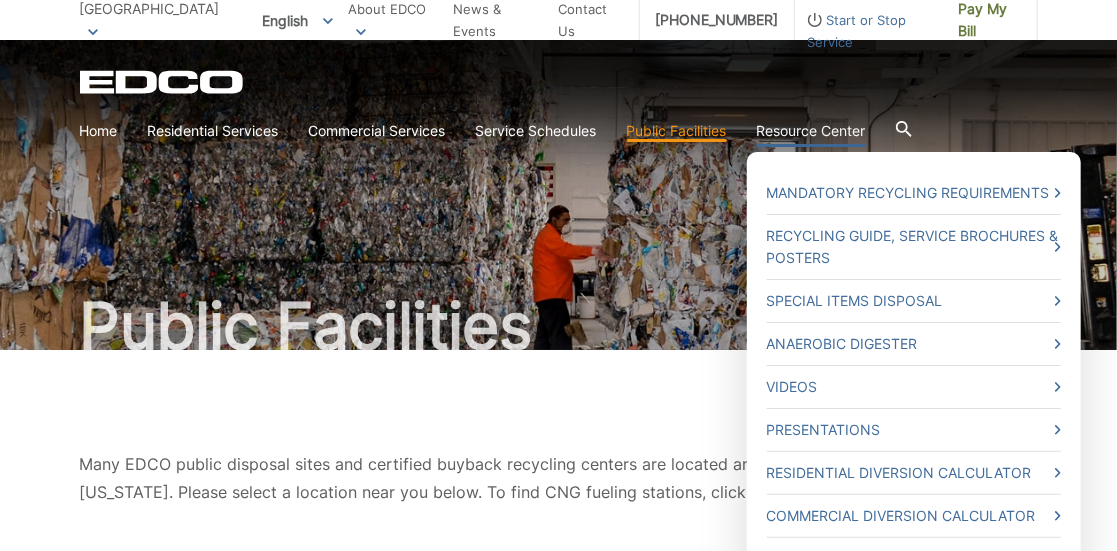 click on "Resource Center" at bounding box center (811, 131) 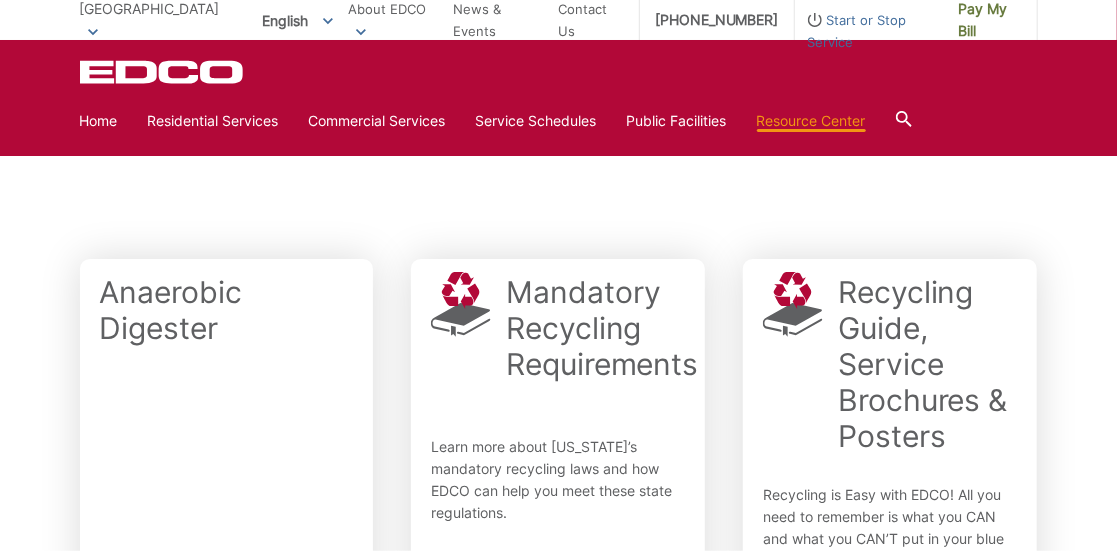 scroll, scrollTop: 298, scrollLeft: 0, axis: vertical 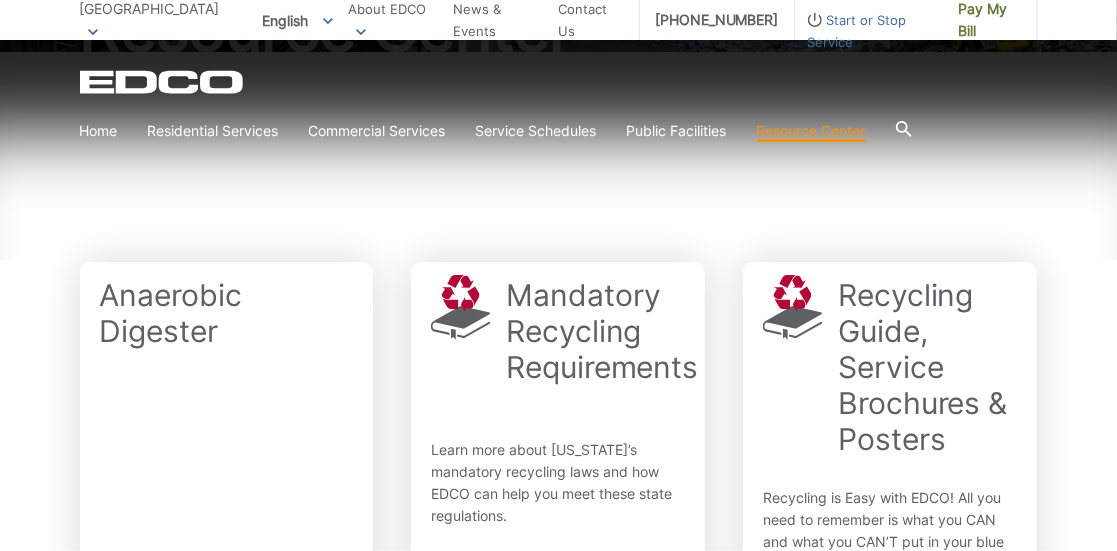 click on "Recycling Guide, Service Brochures & Posters" at bounding box center (927, 367) 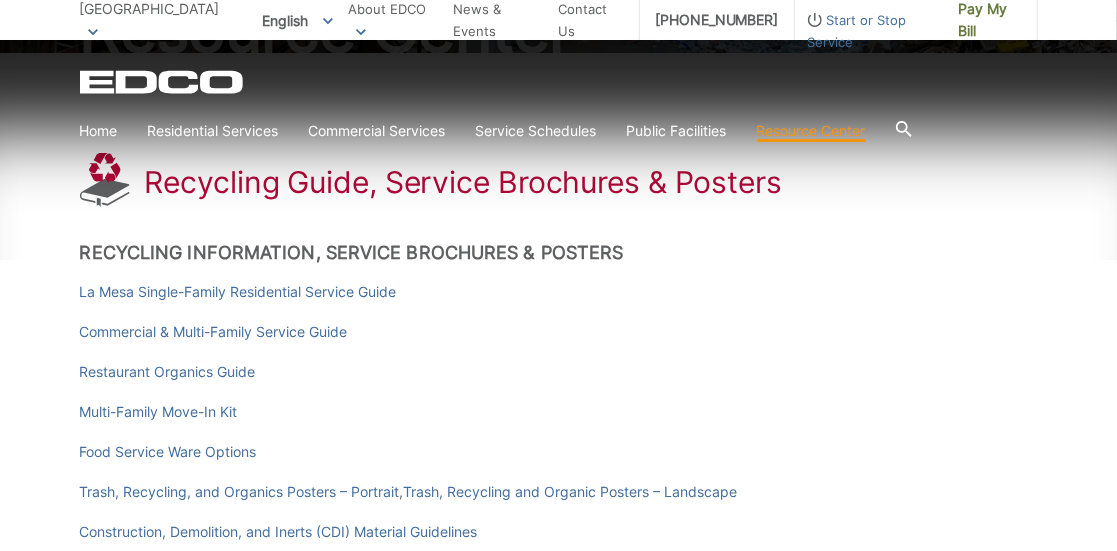 scroll, scrollTop: 320, scrollLeft: 0, axis: vertical 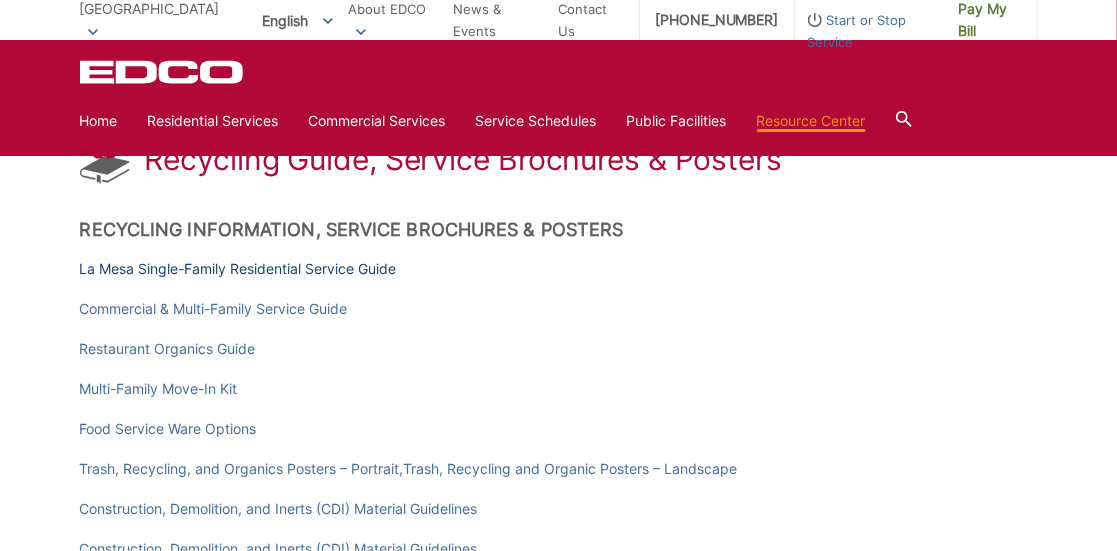 click on "La Mesa Single-Family Residential Service Guide" at bounding box center (238, 269) 